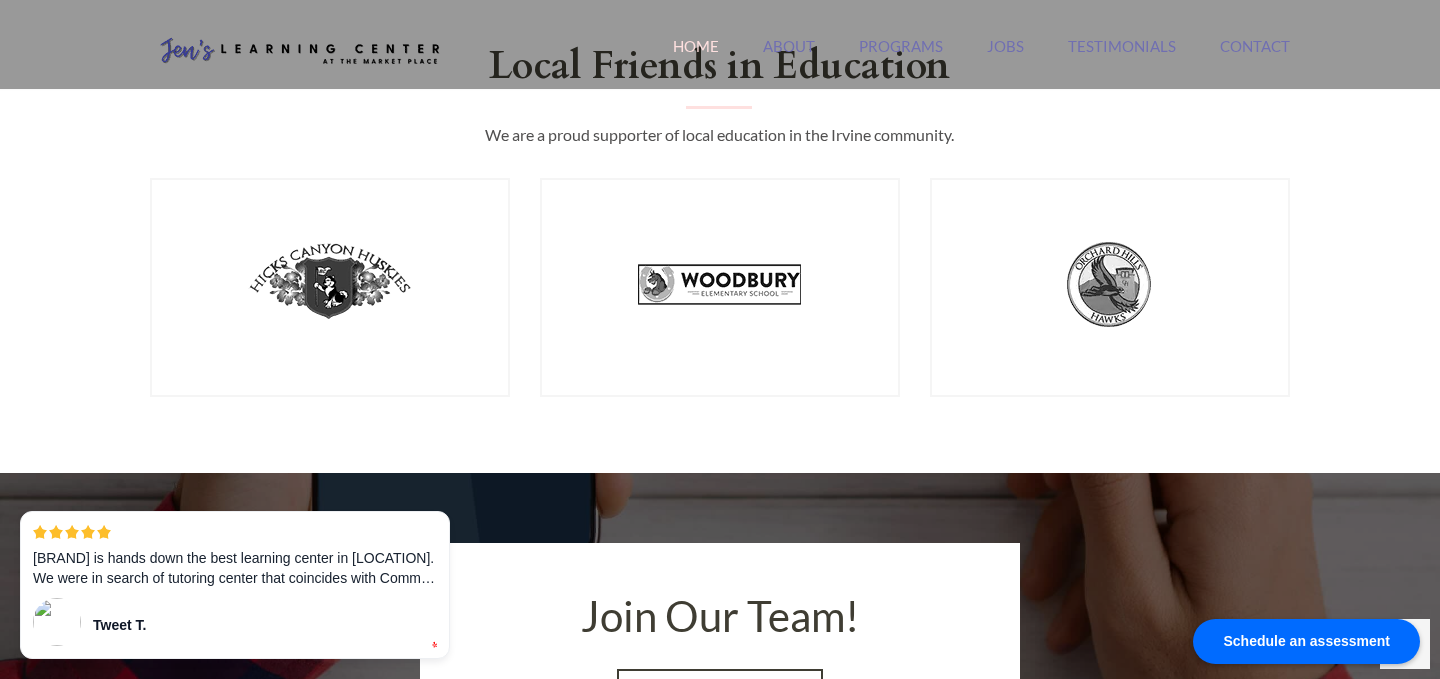 scroll, scrollTop: 2568, scrollLeft: 0, axis: vertical 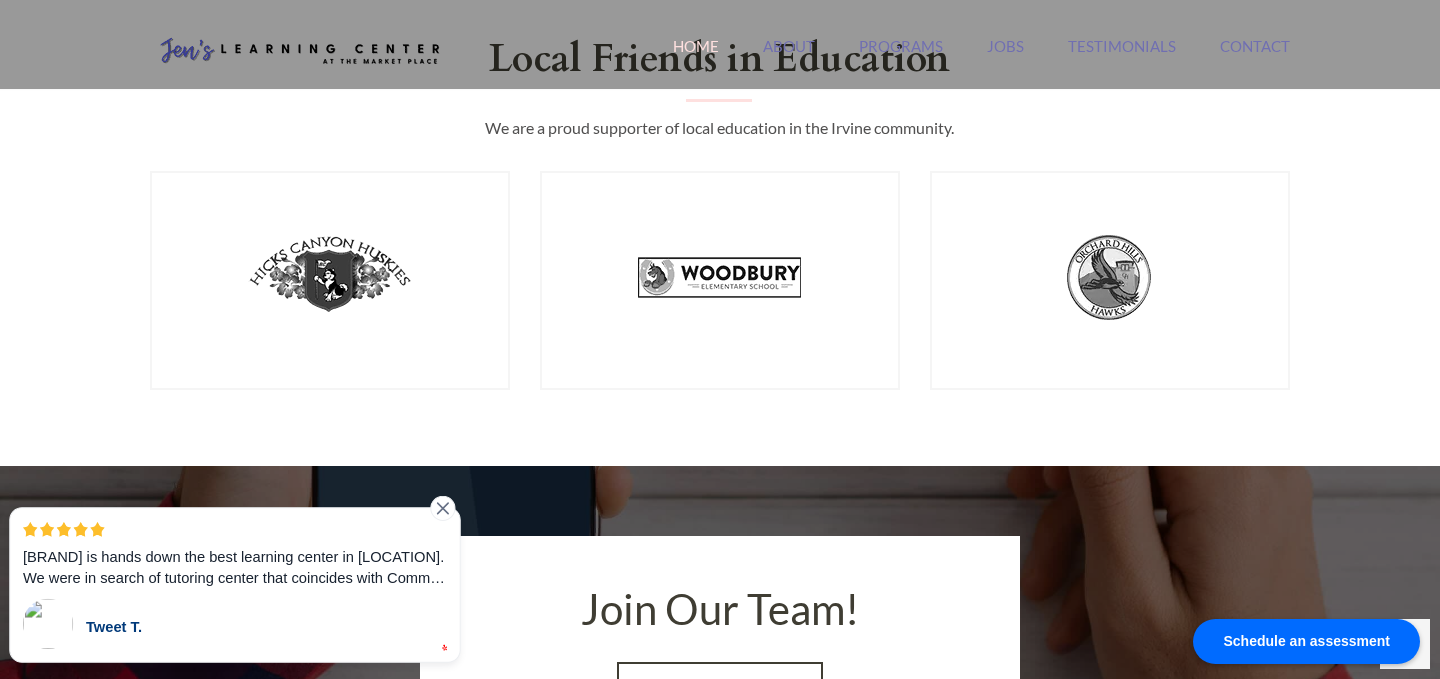 click 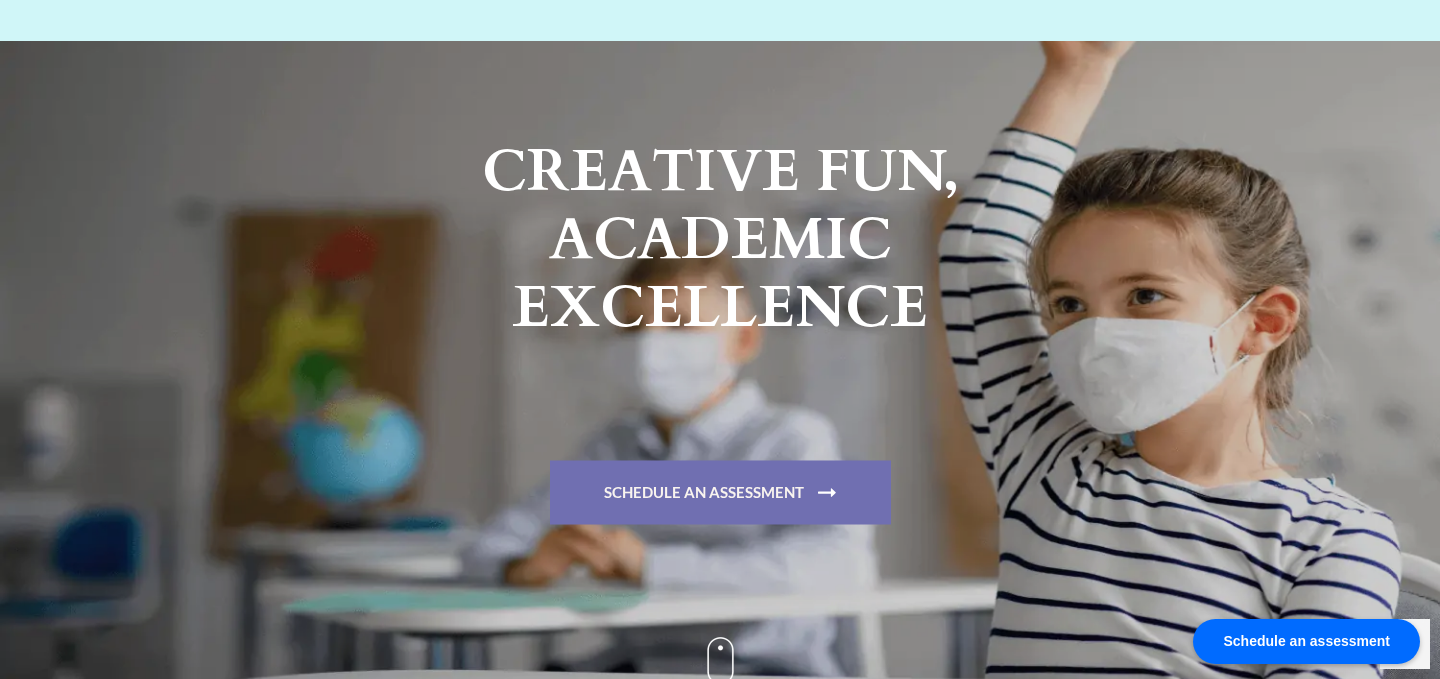 scroll, scrollTop: 0, scrollLeft: 0, axis: both 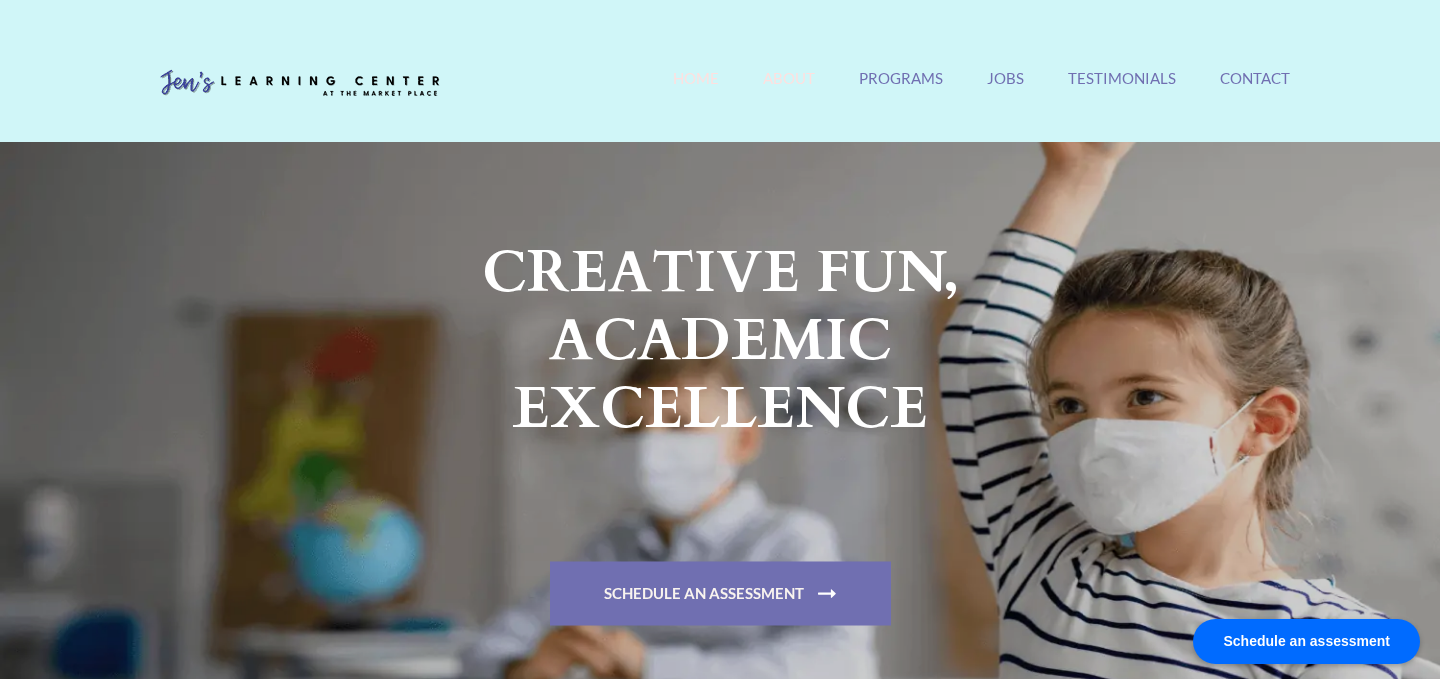 click on "About" at bounding box center [789, 90] 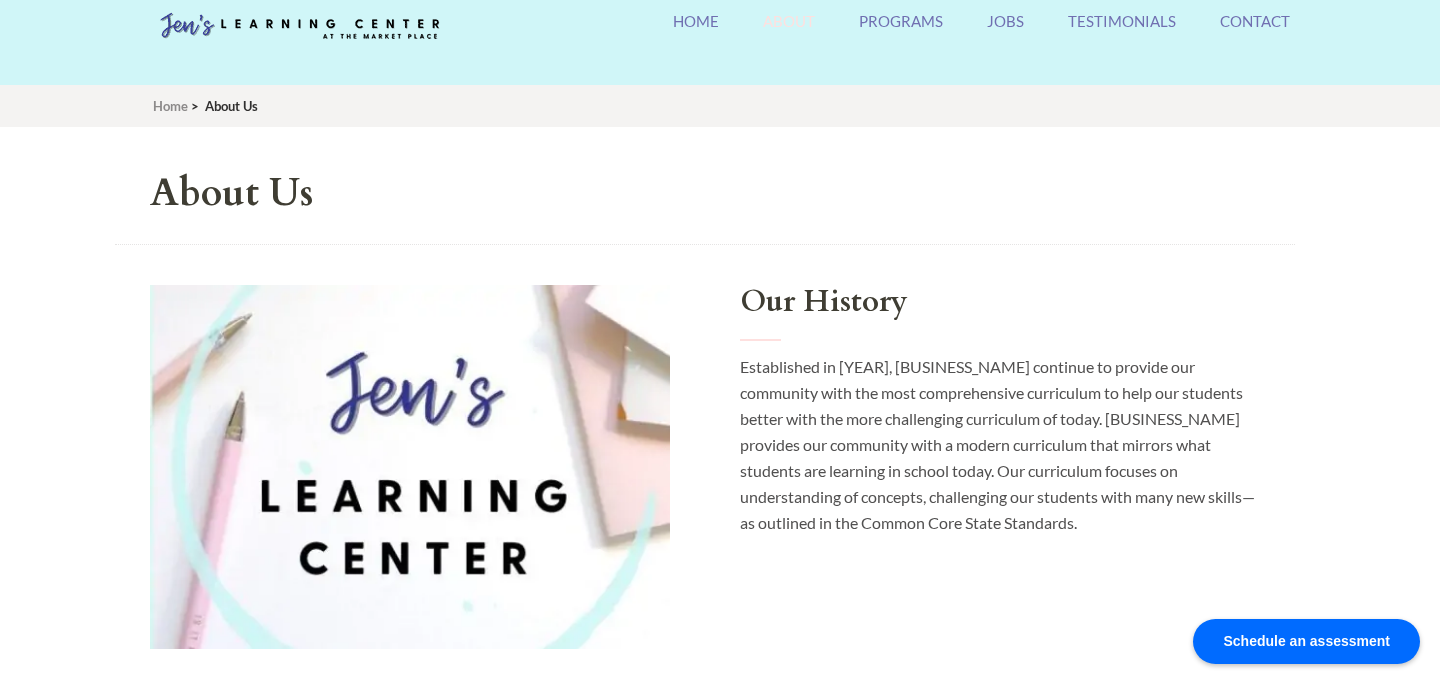 scroll, scrollTop: 75, scrollLeft: 0, axis: vertical 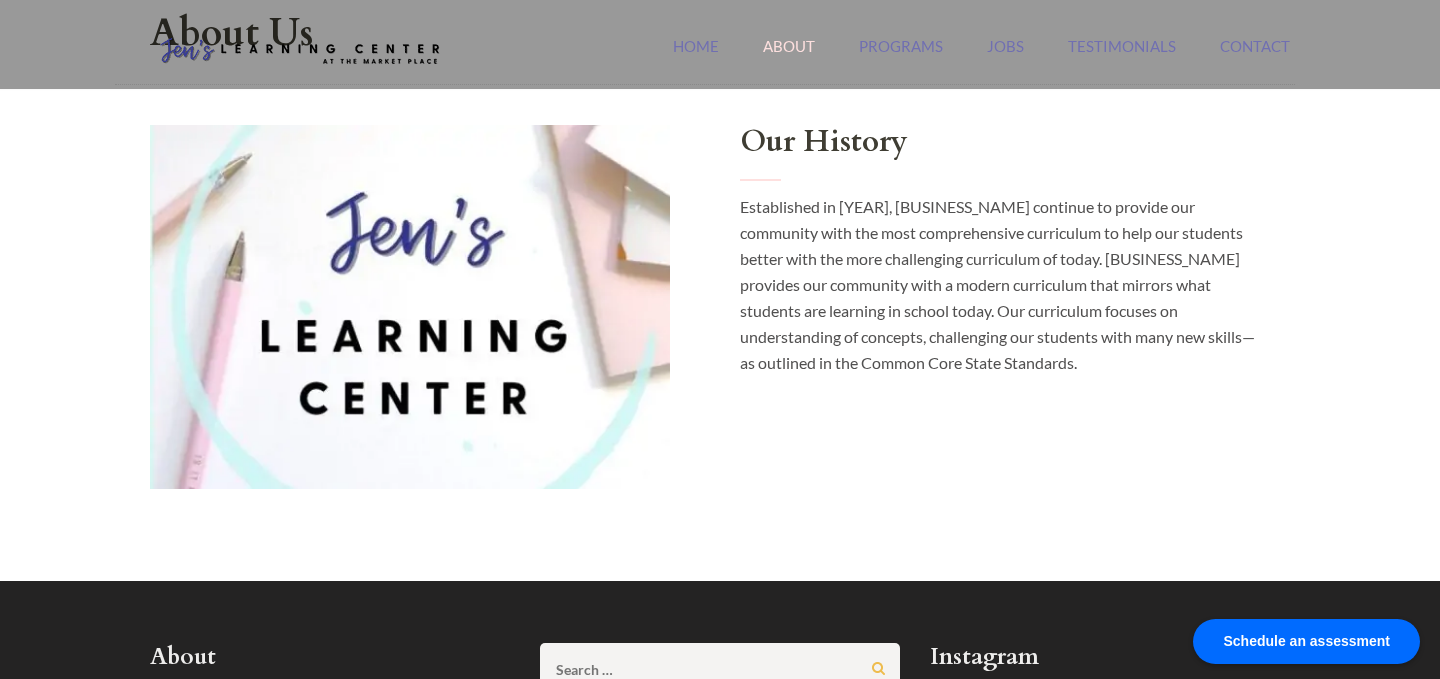 drag, startPoint x: 723, startPoint y: 193, endPoint x: 1160, endPoint y: 365, distance: 469.6307 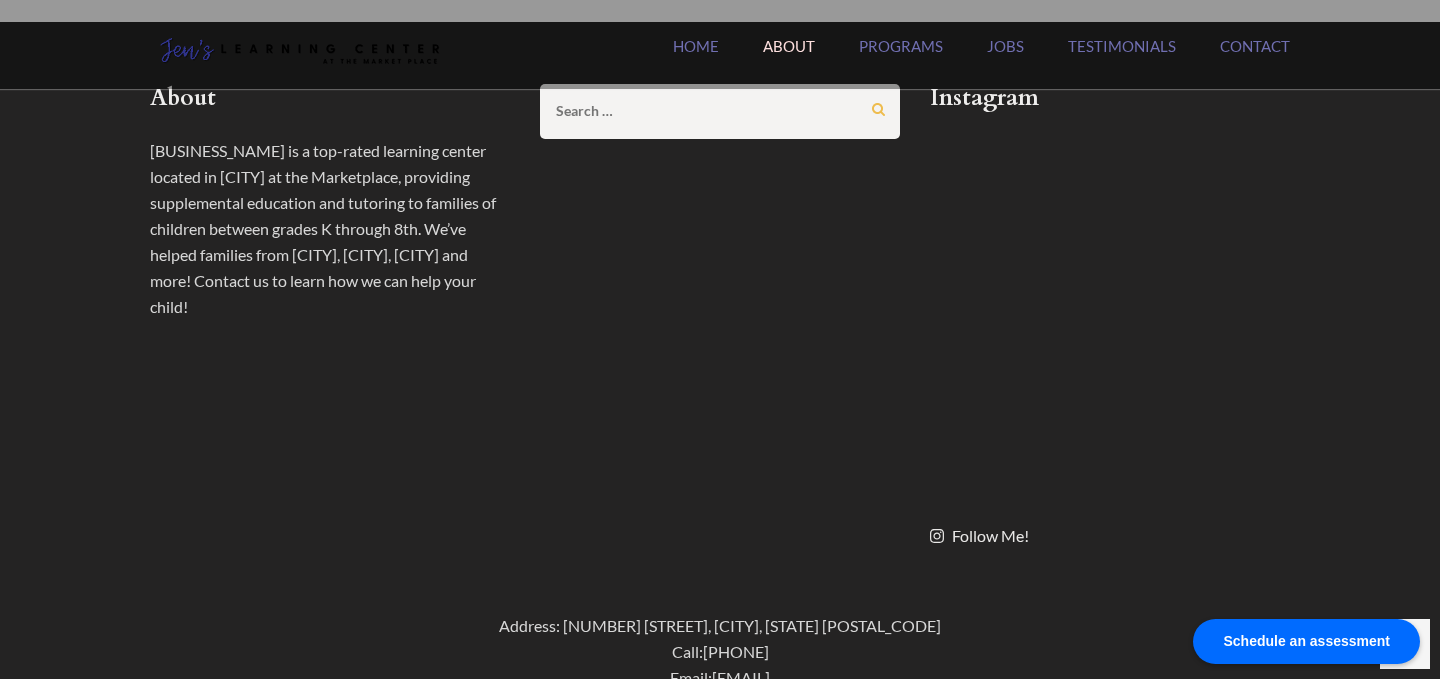 scroll, scrollTop: 776, scrollLeft: 0, axis: vertical 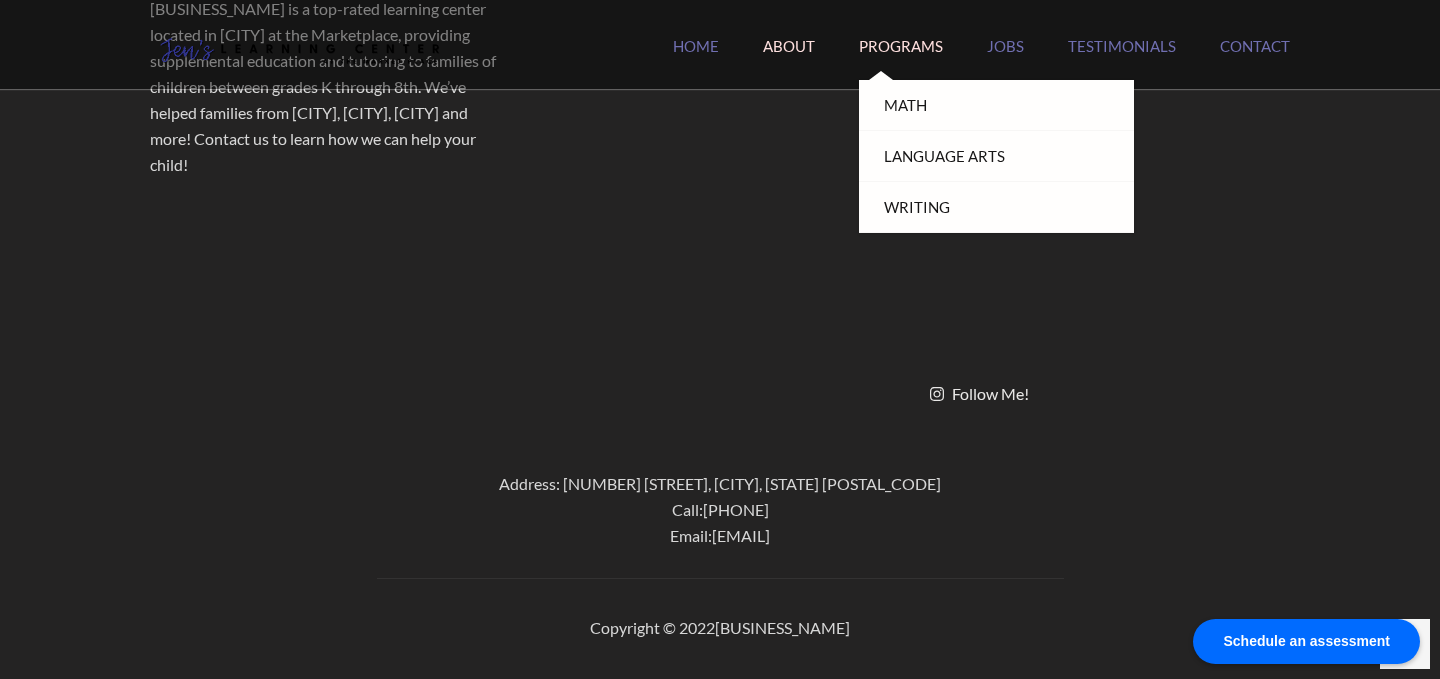click on "Programs" at bounding box center [901, 58] 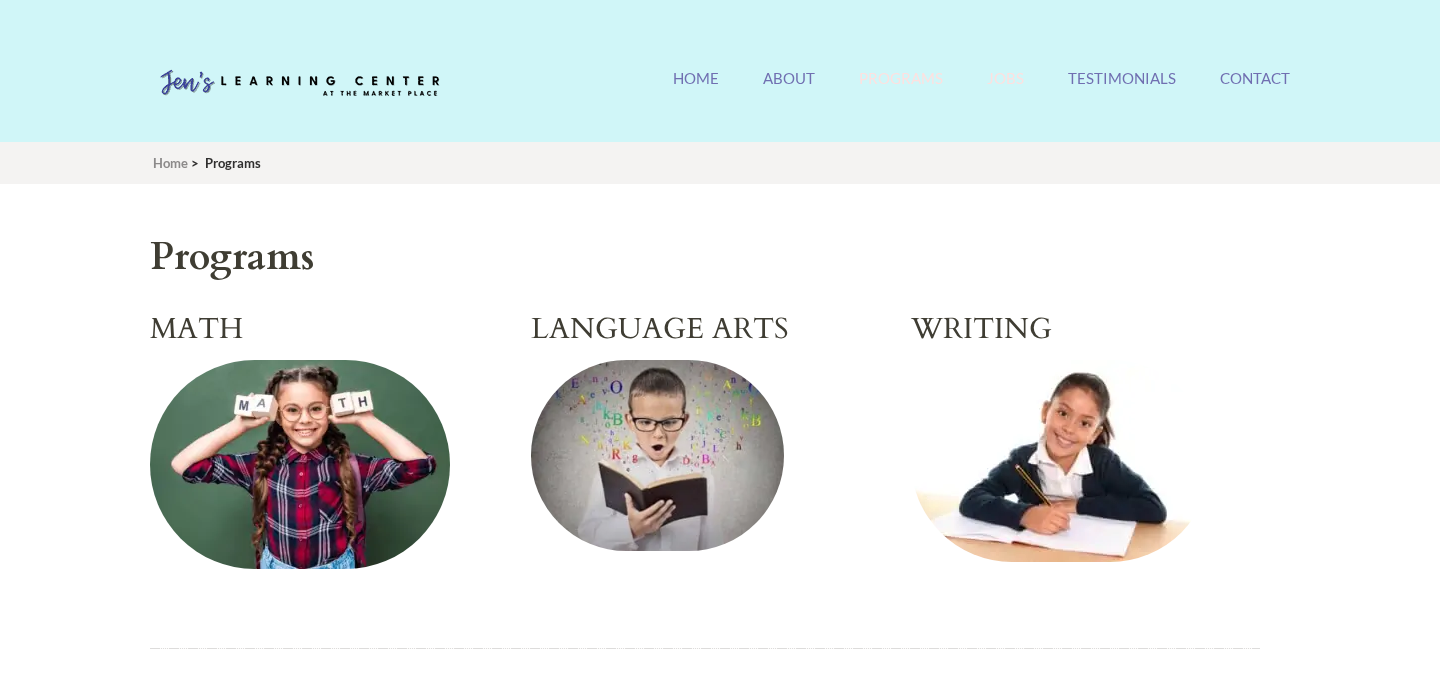 scroll, scrollTop: 0, scrollLeft: 0, axis: both 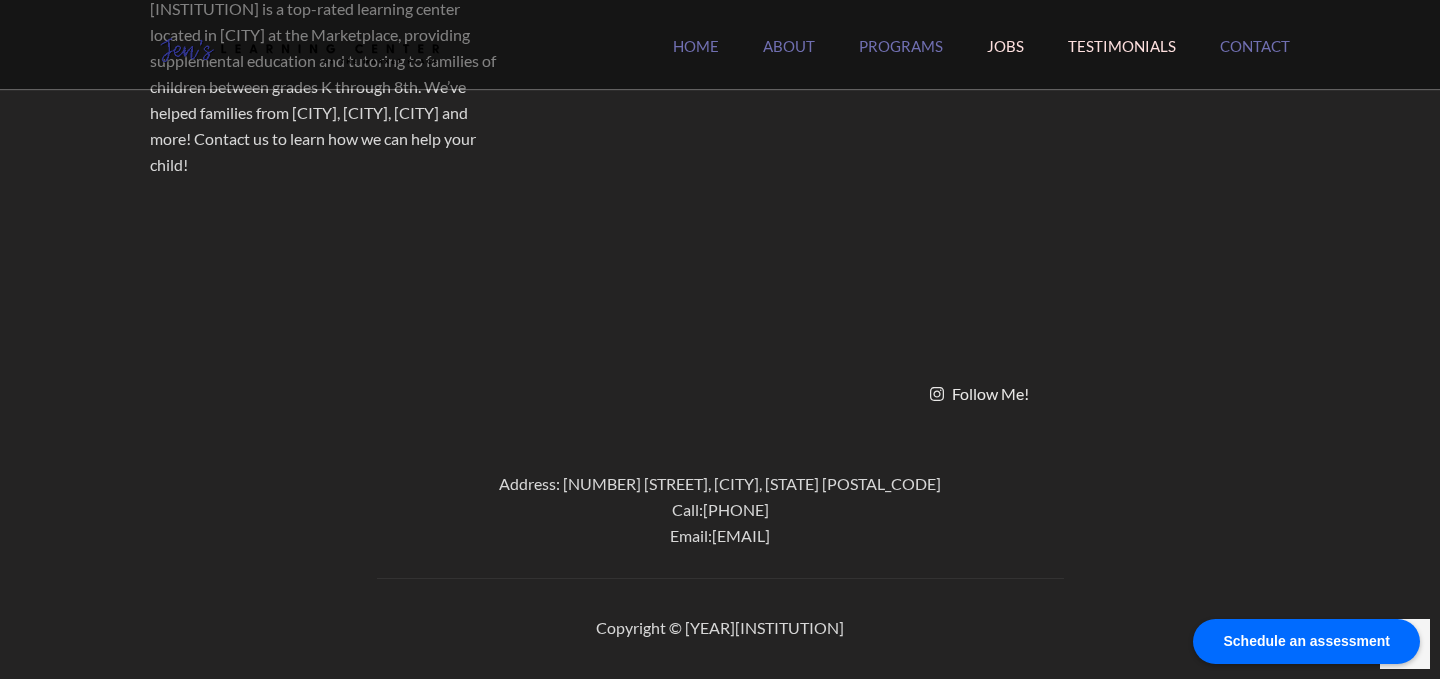 click on "Testimonials" at bounding box center (1122, 58) 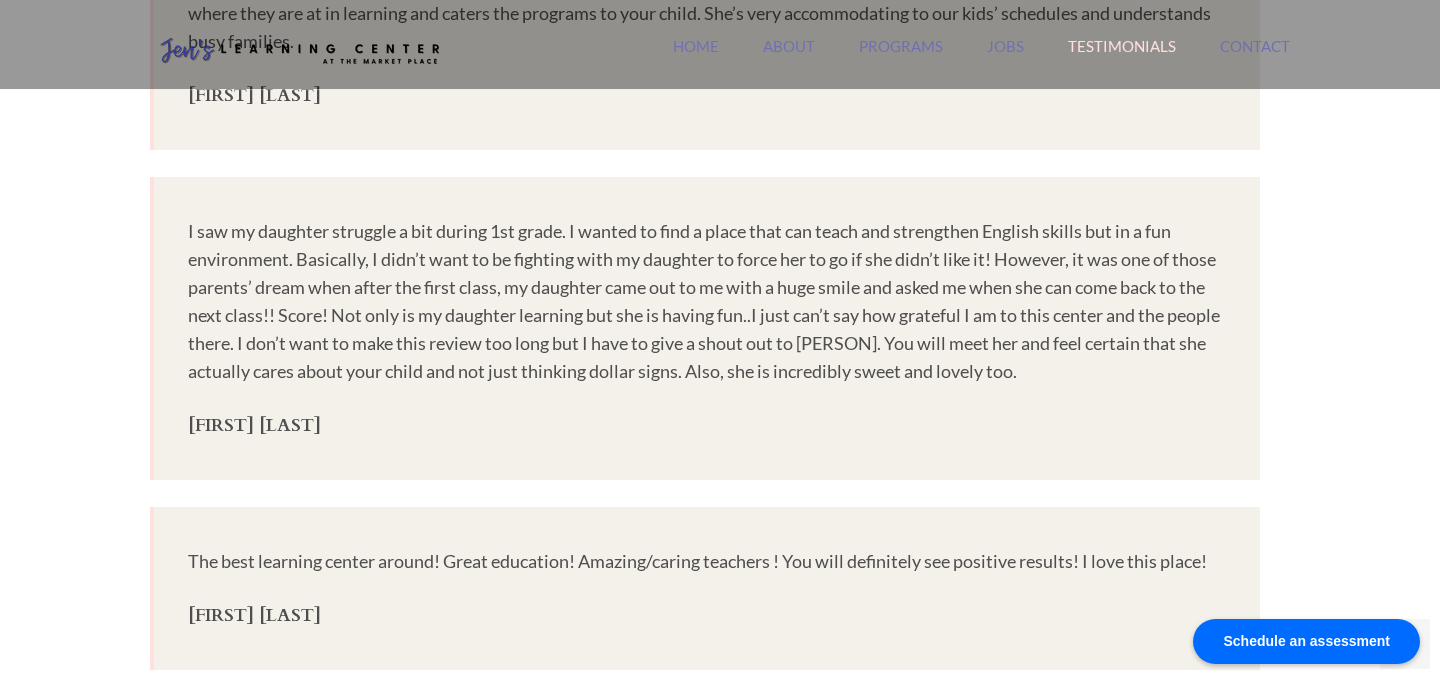 scroll, scrollTop: 0, scrollLeft: 0, axis: both 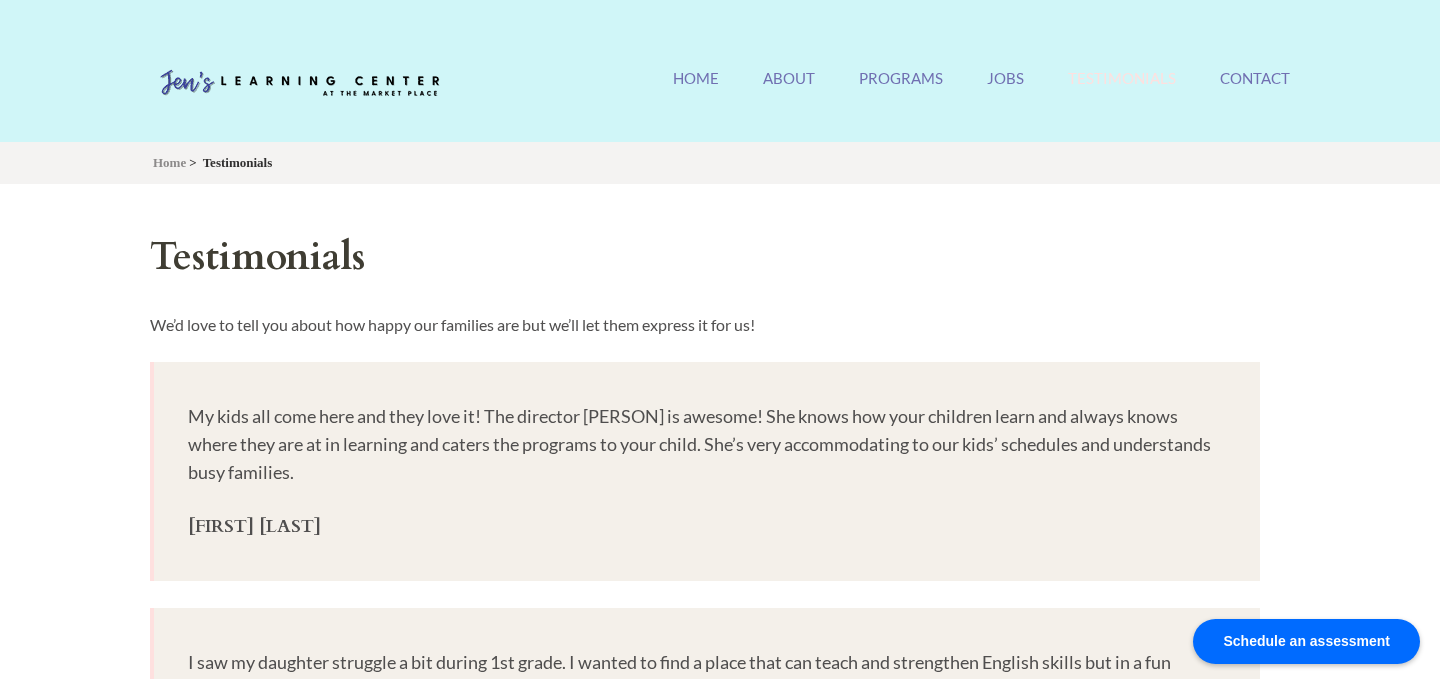 click on "[BRAND]
[REGION]'s #1 Rated Tutoring Center
Home
About
Programs
Math
Language Arts
Writing
Jobs
Testimonials
Contact" at bounding box center [720, 87] 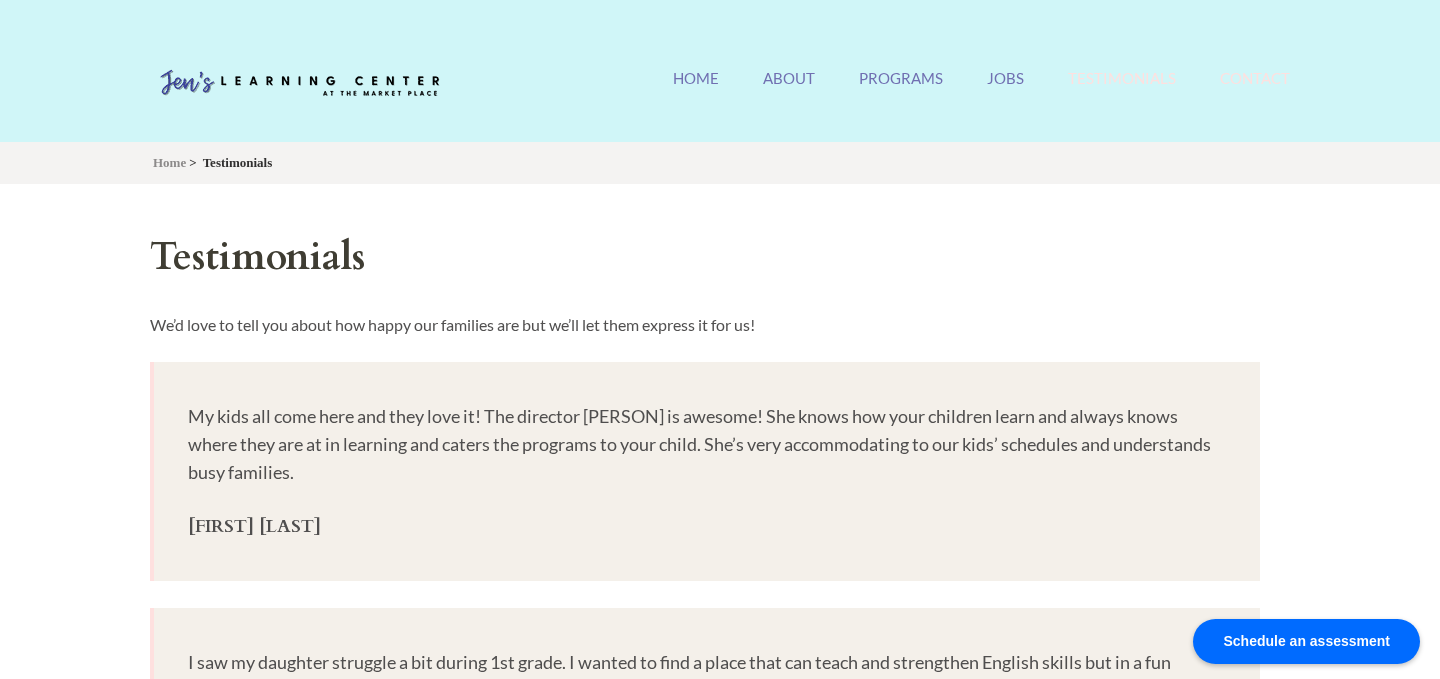 click on "Contact" at bounding box center (1255, 90) 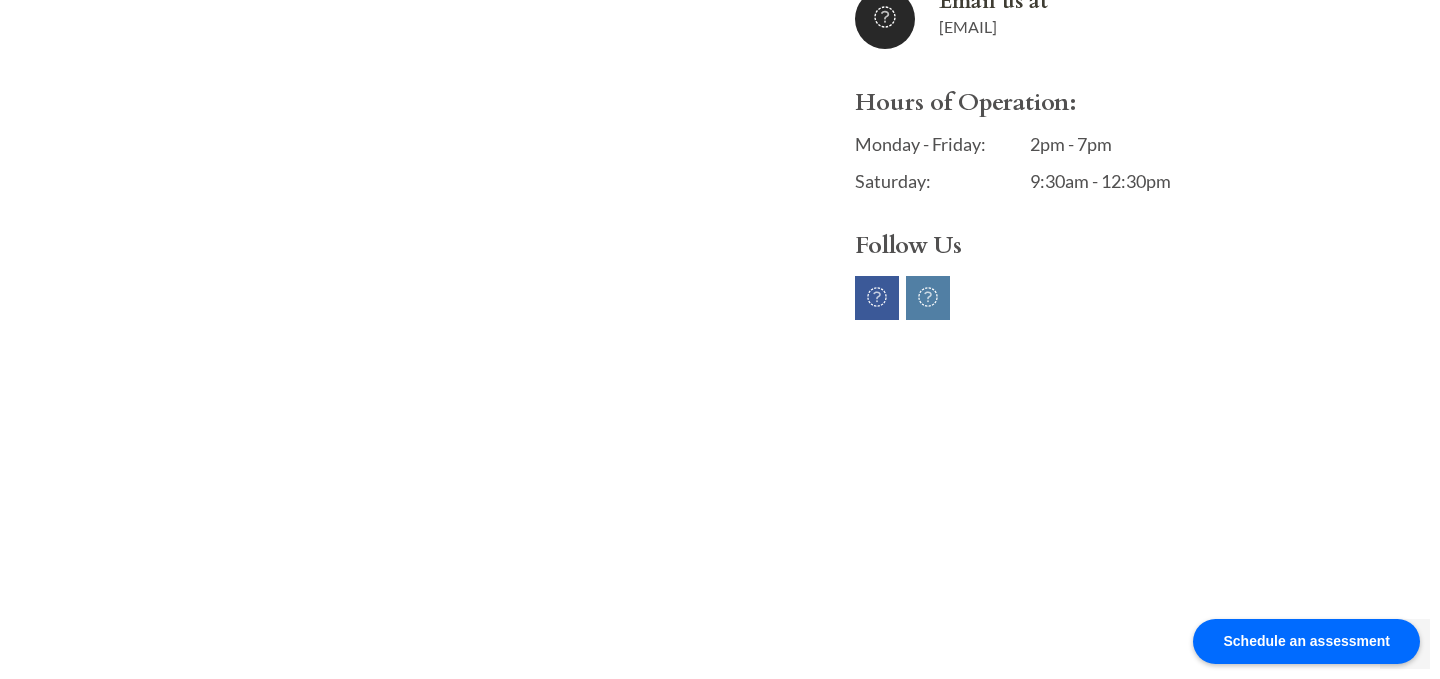 scroll, scrollTop: 0, scrollLeft: 0, axis: both 